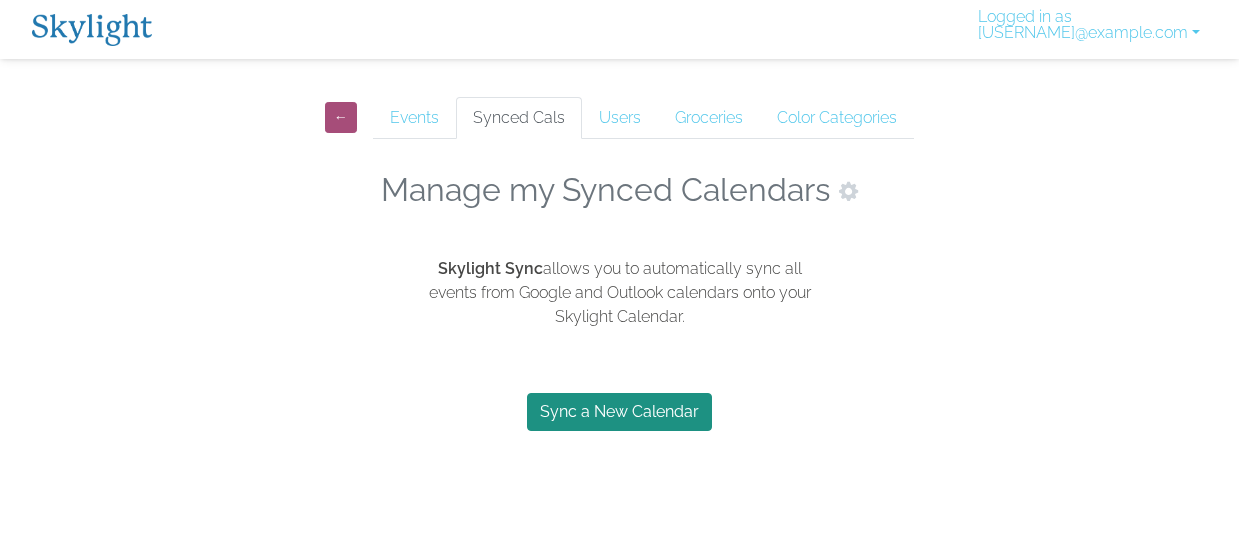 scroll, scrollTop: 0, scrollLeft: 0, axis: both 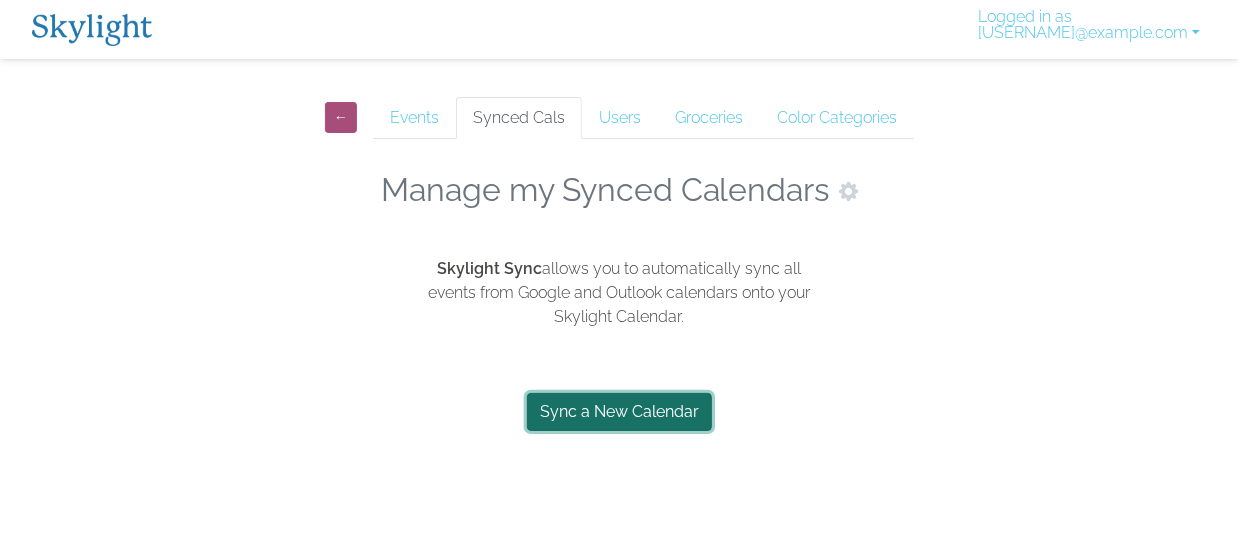 click on "Sync a New Calendar" at bounding box center (619, 412) 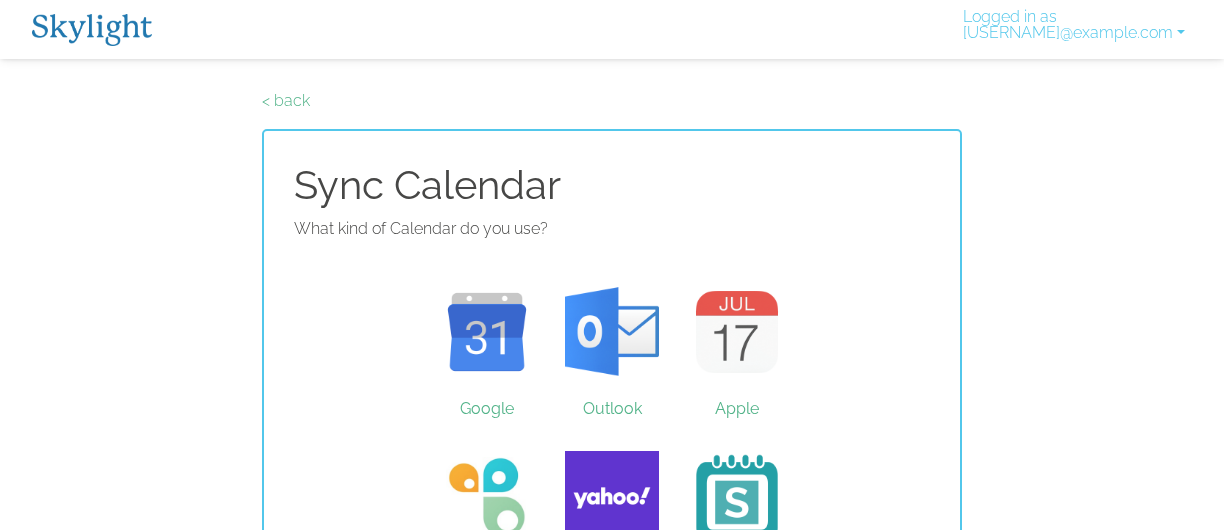 scroll, scrollTop: 0, scrollLeft: 0, axis: both 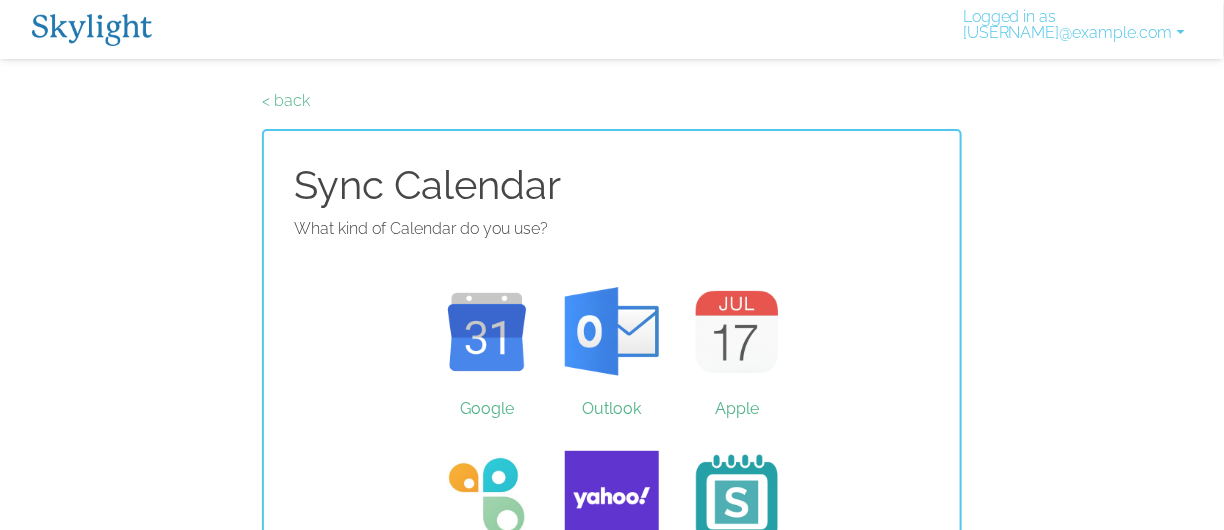 click at bounding box center (92, 30) 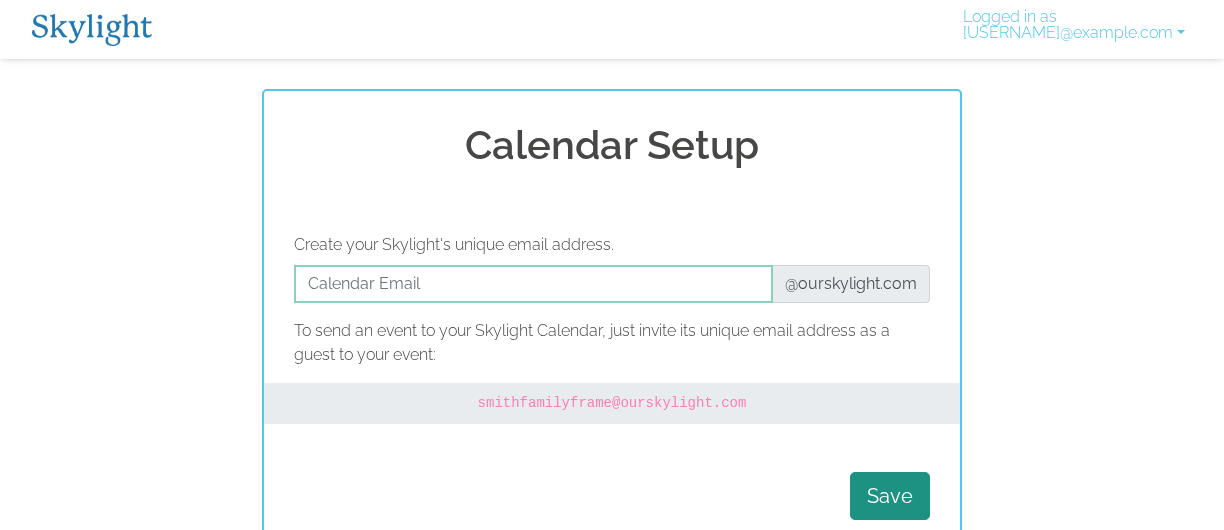 scroll, scrollTop: 0, scrollLeft: 0, axis: both 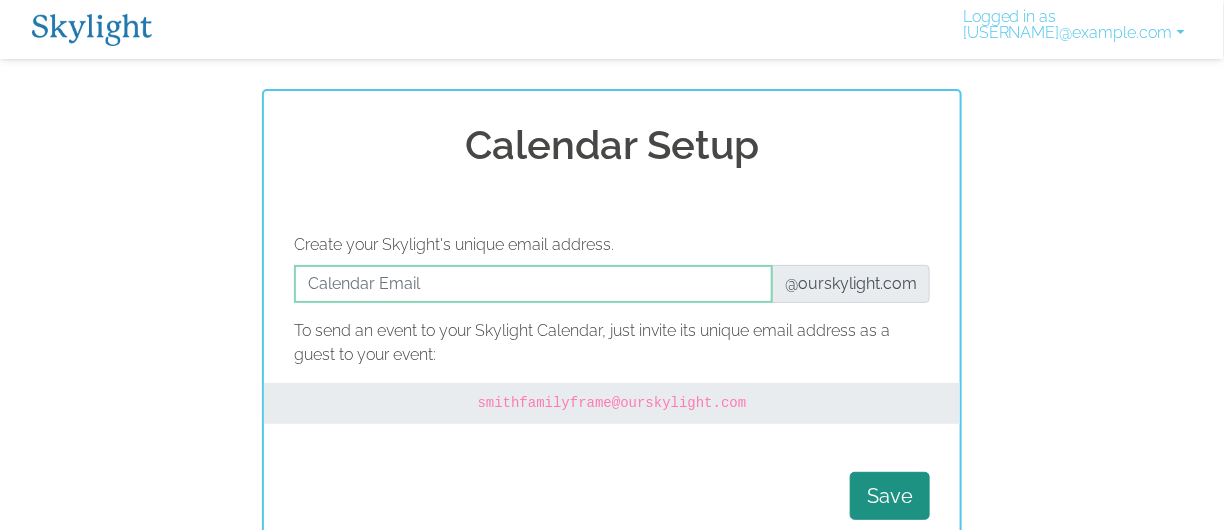 click at bounding box center [92, 30] 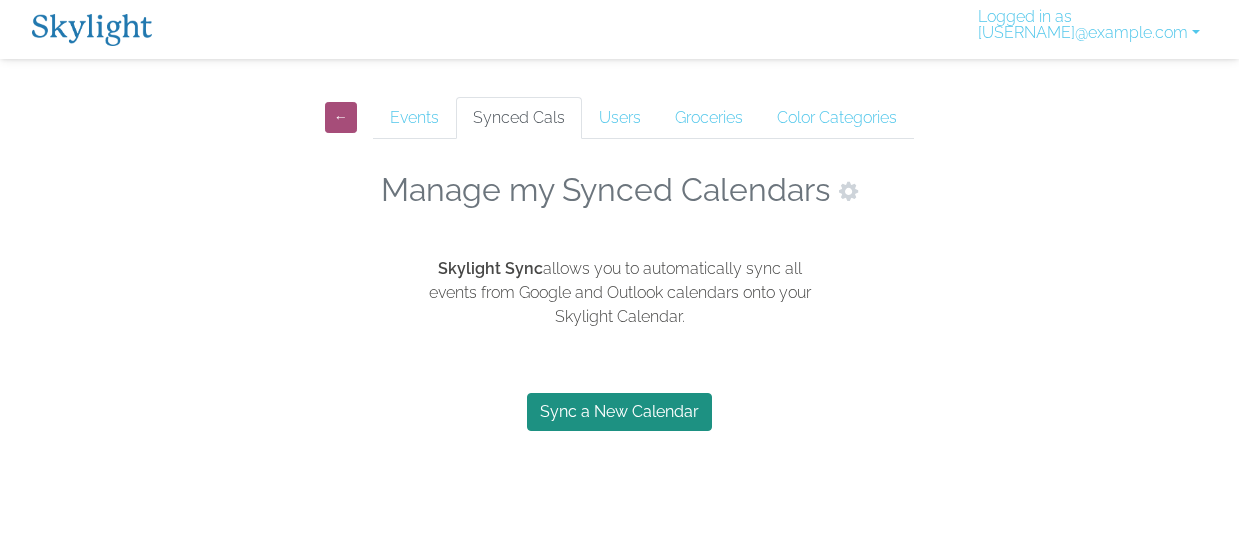 scroll, scrollTop: 0, scrollLeft: 0, axis: both 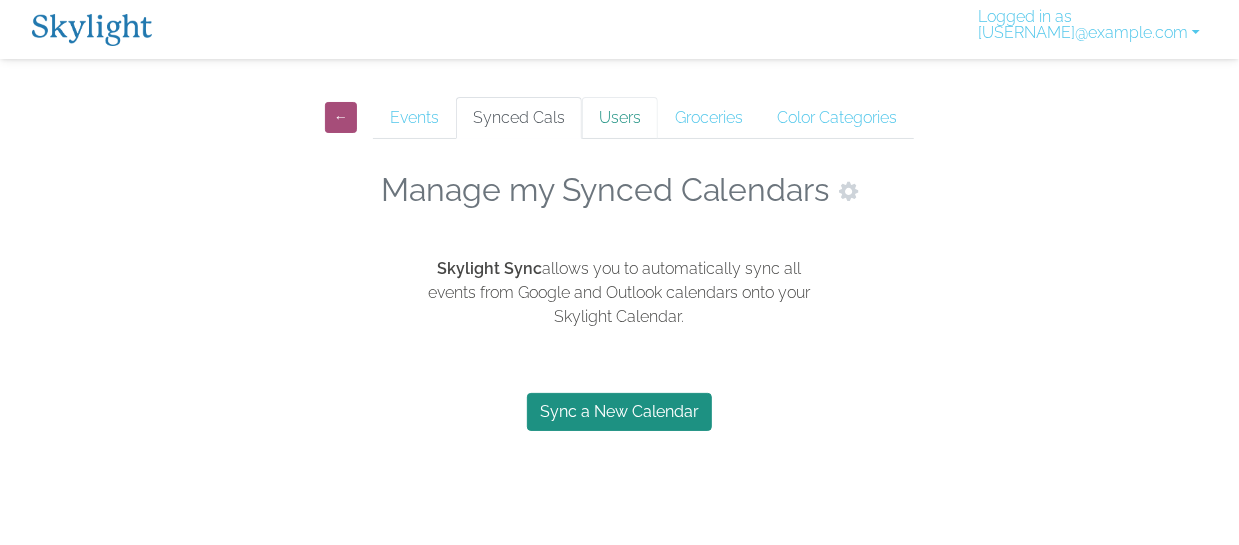 click on "Users" at bounding box center [620, 118] 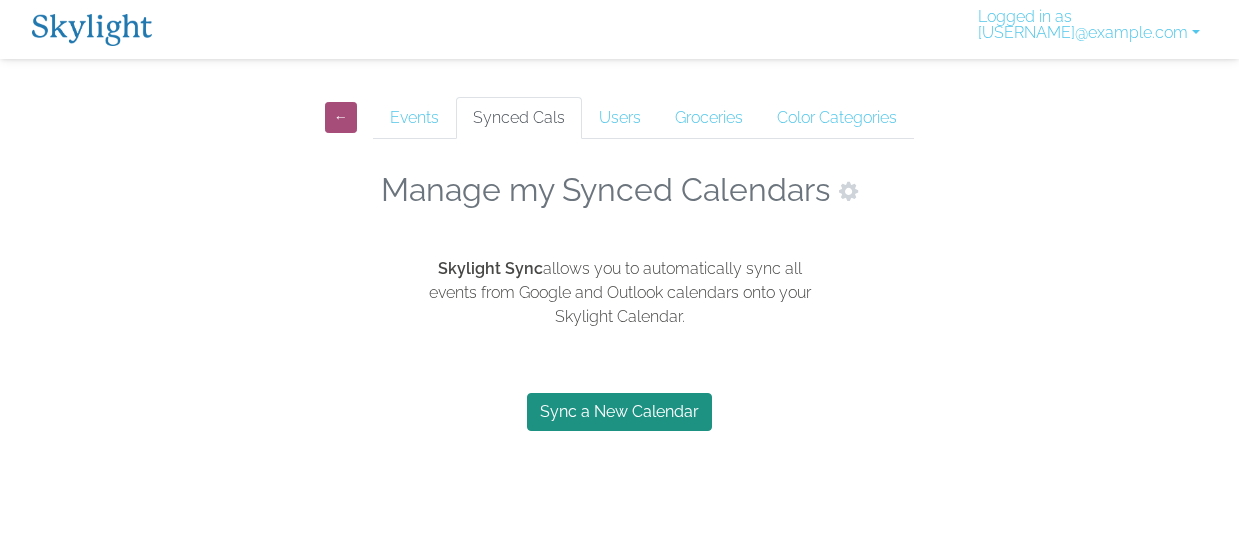 scroll, scrollTop: 0, scrollLeft: 0, axis: both 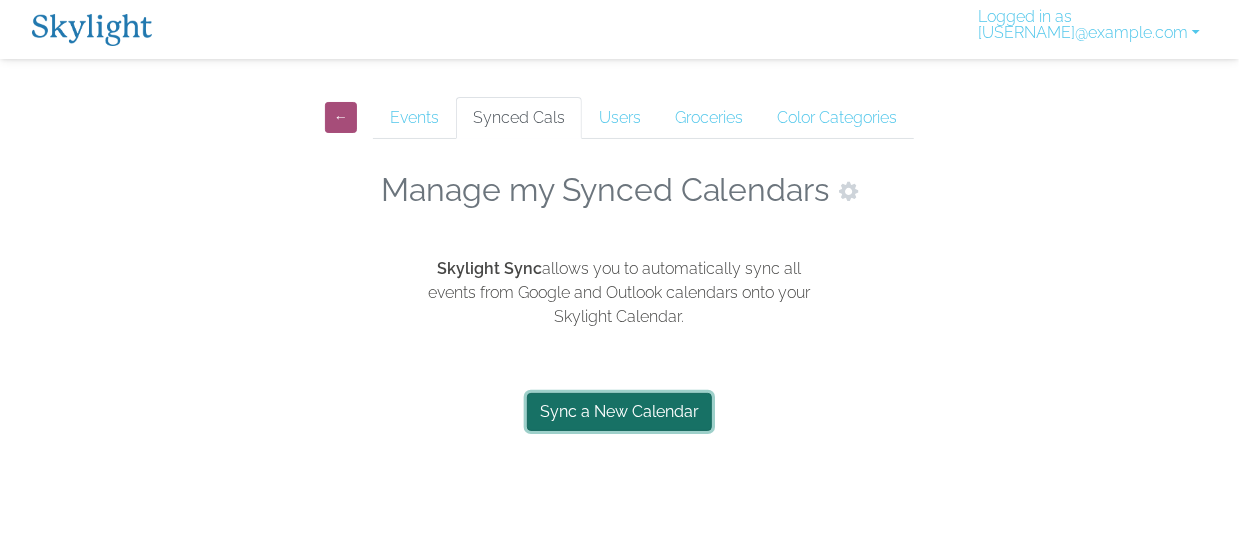 click on "Sync a New Calendar" at bounding box center [619, 412] 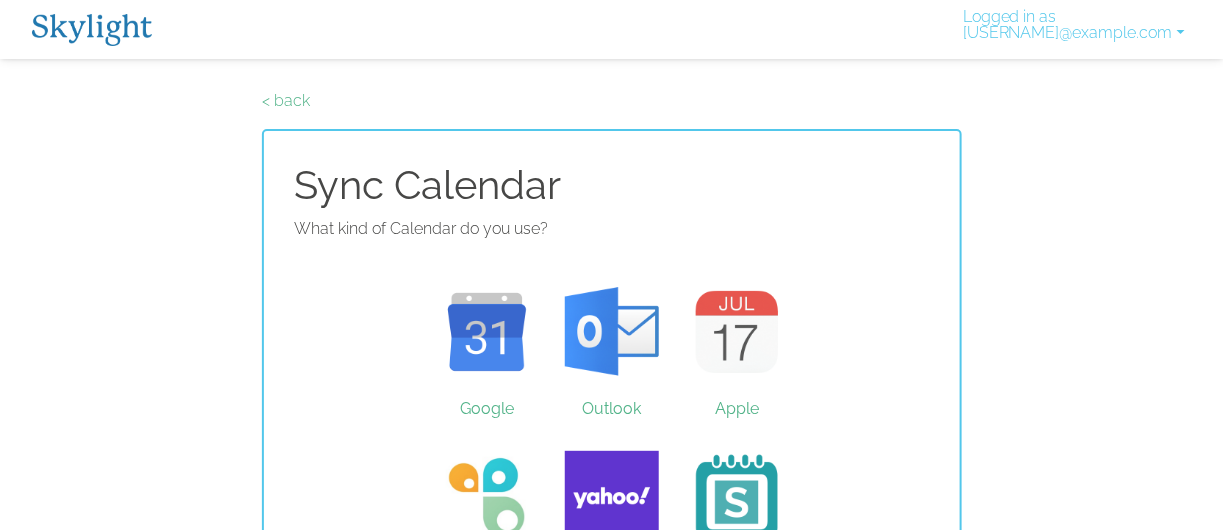 scroll, scrollTop: 90, scrollLeft: 0, axis: vertical 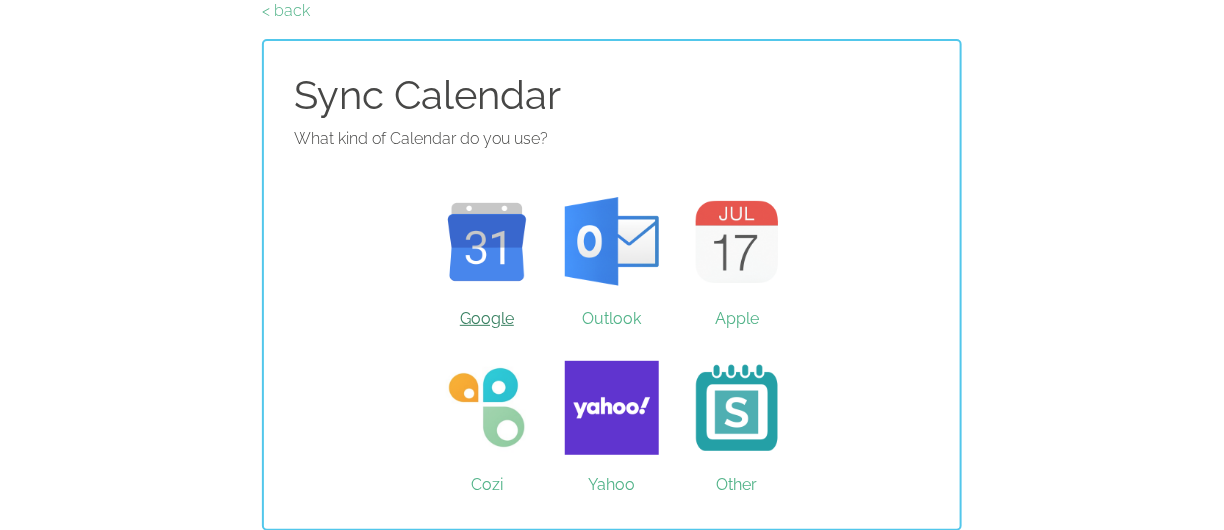 click on "Google" at bounding box center (487, 242) 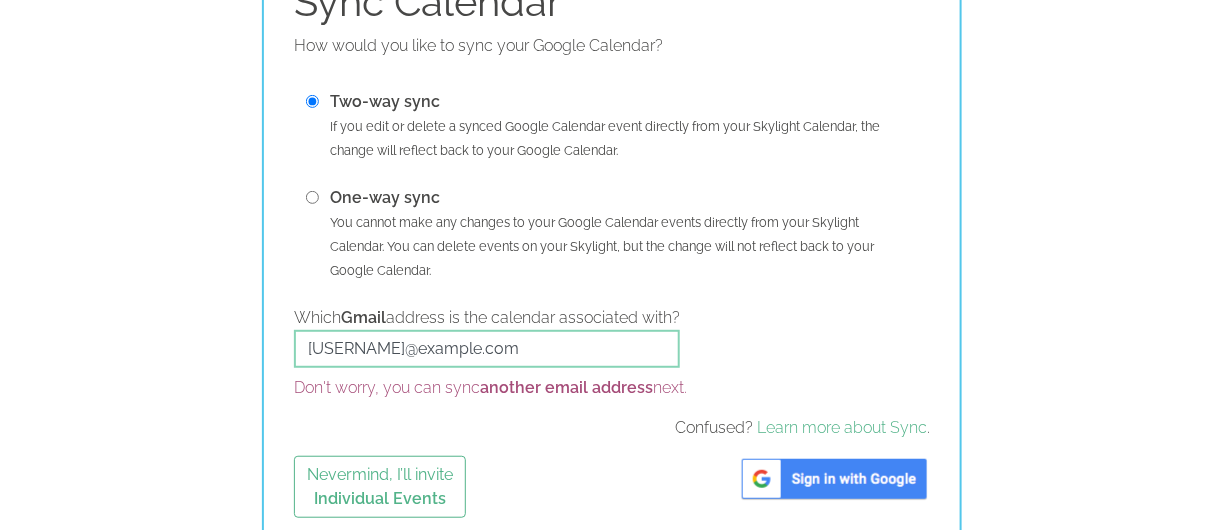 scroll, scrollTop: 201, scrollLeft: 0, axis: vertical 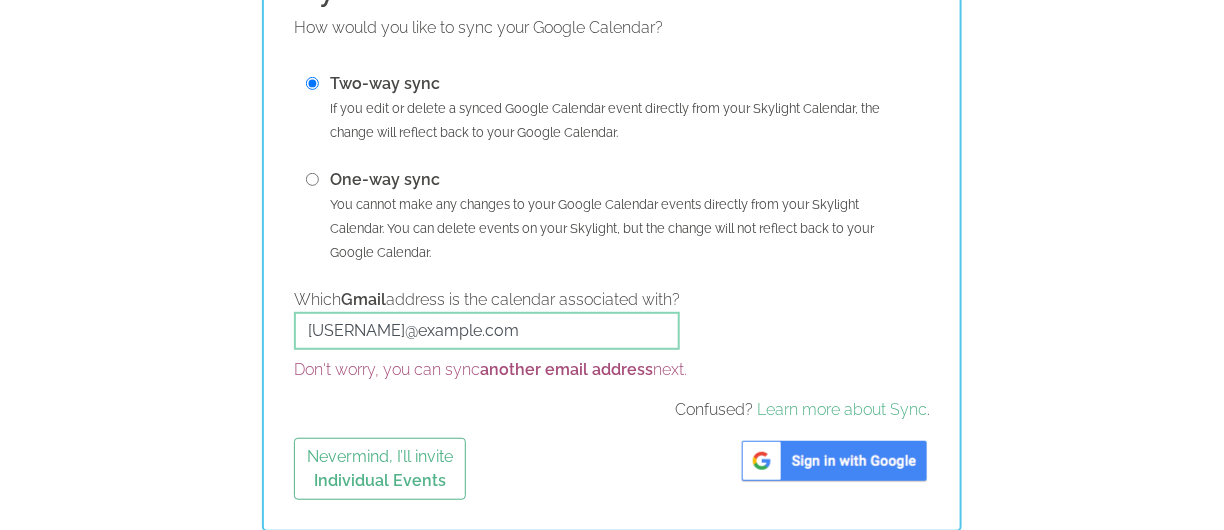 click at bounding box center (834, 461) 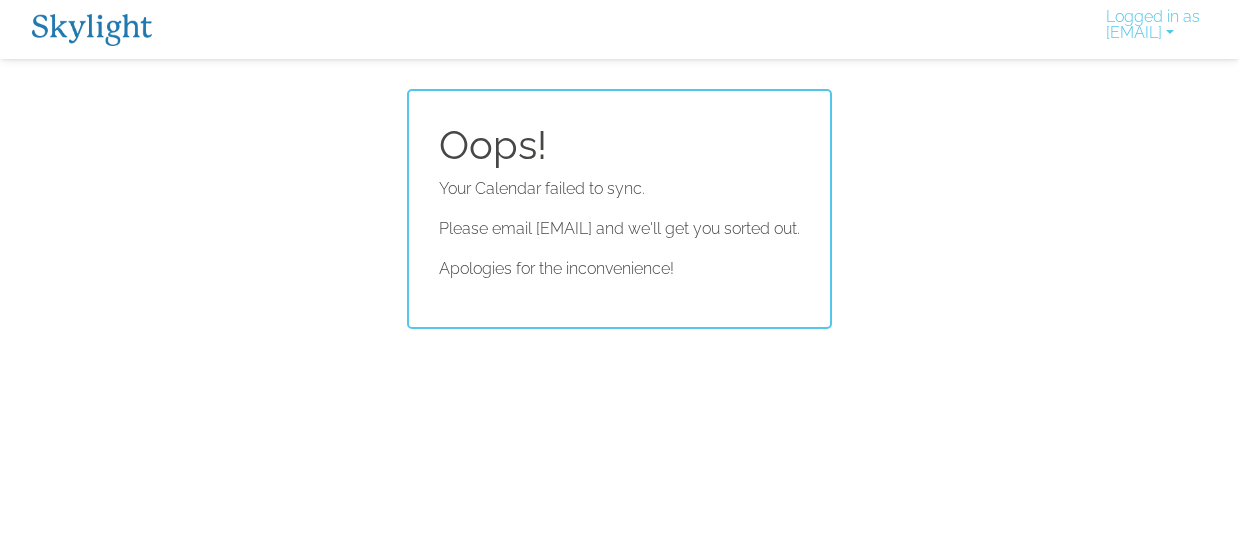 scroll, scrollTop: 0, scrollLeft: 0, axis: both 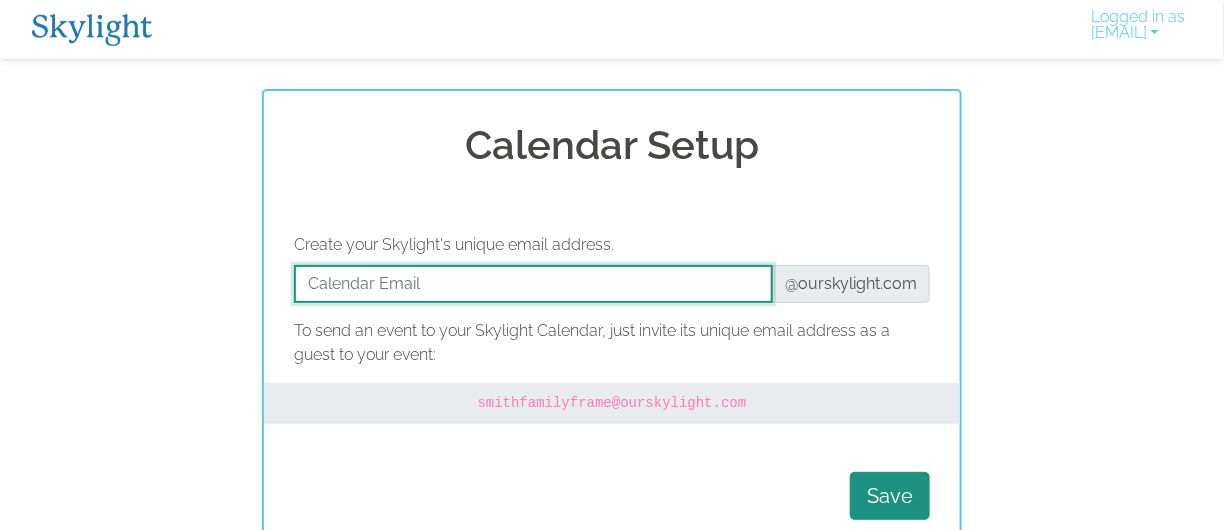 click at bounding box center (533, 284) 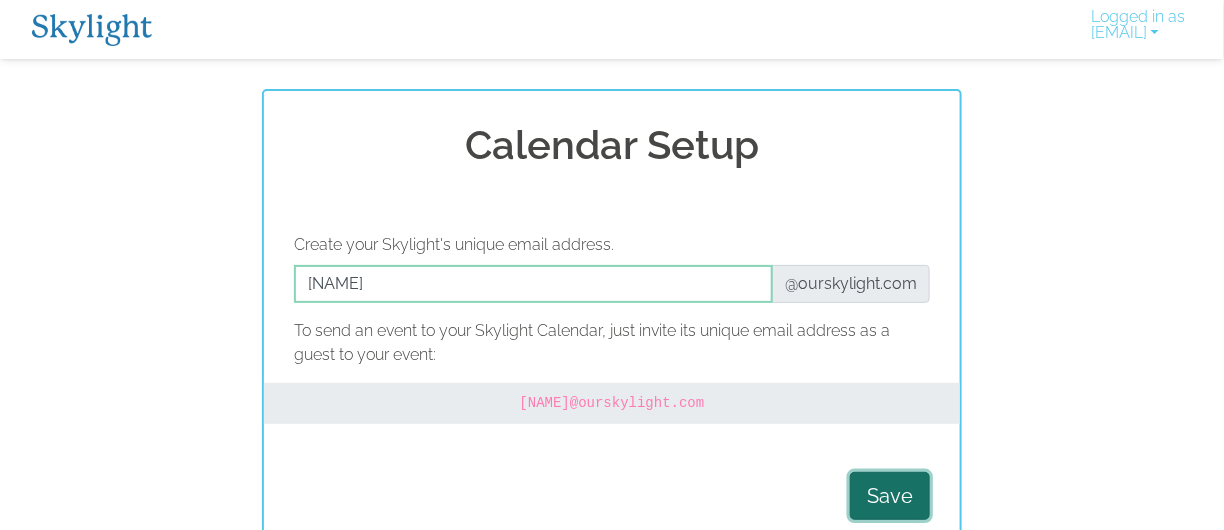 click on "Save" at bounding box center (890, 496) 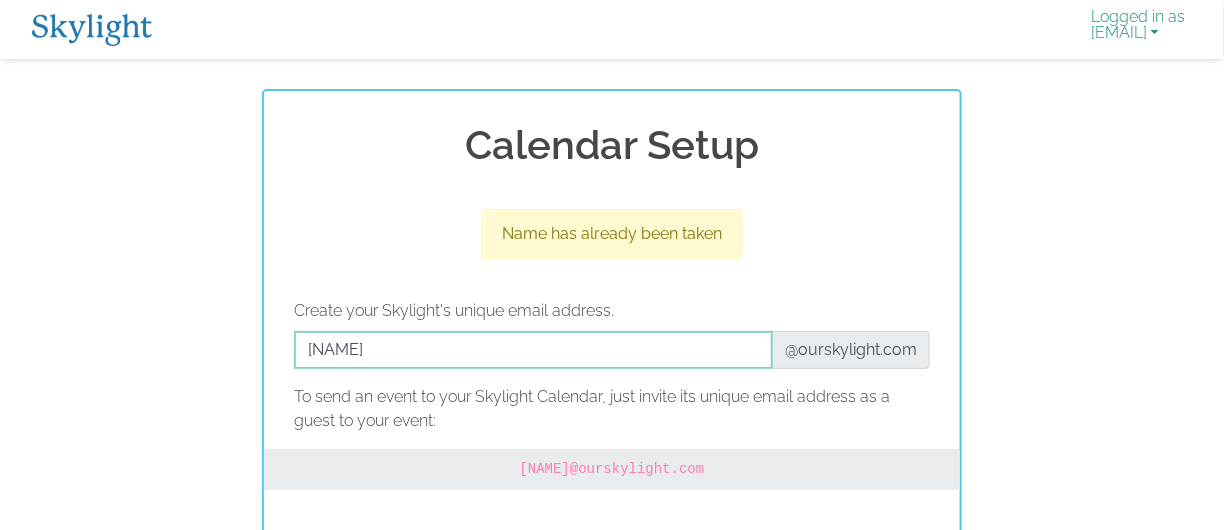 click on "Logged in as danjohedges@gmail.com" at bounding box center [1138, 29] 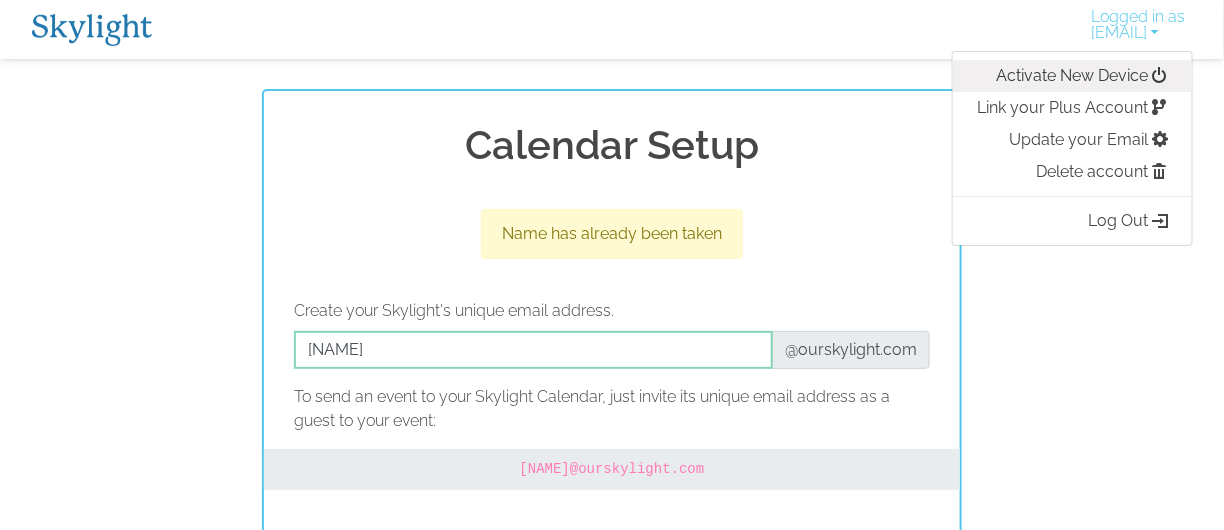 click on "Activate New Device" at bounding box center (1072, 76) 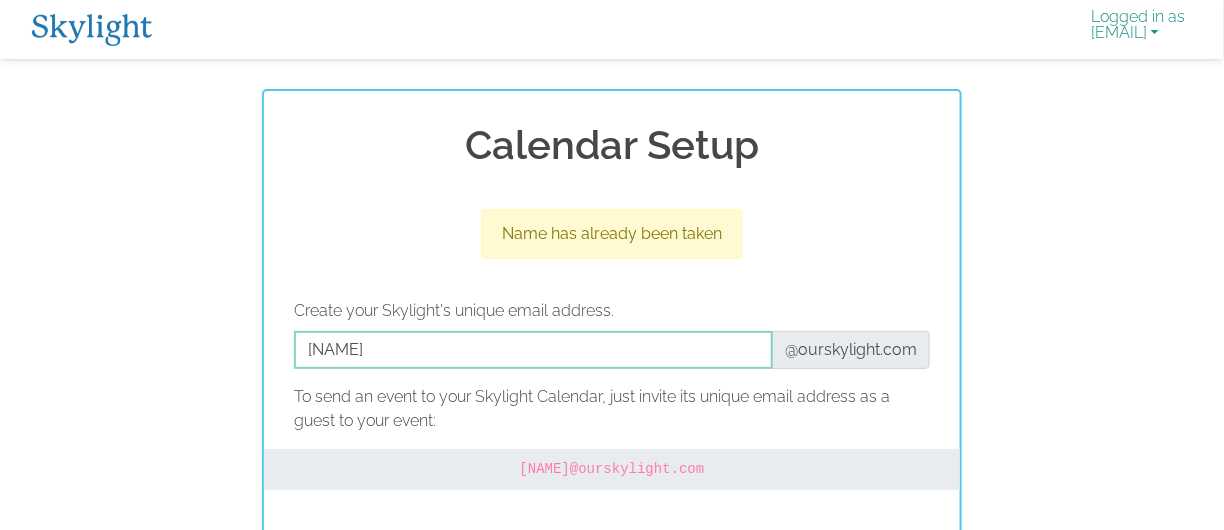 click on "Logged in as danjohedges@gmail.com" at bounding box center (1138, 29) 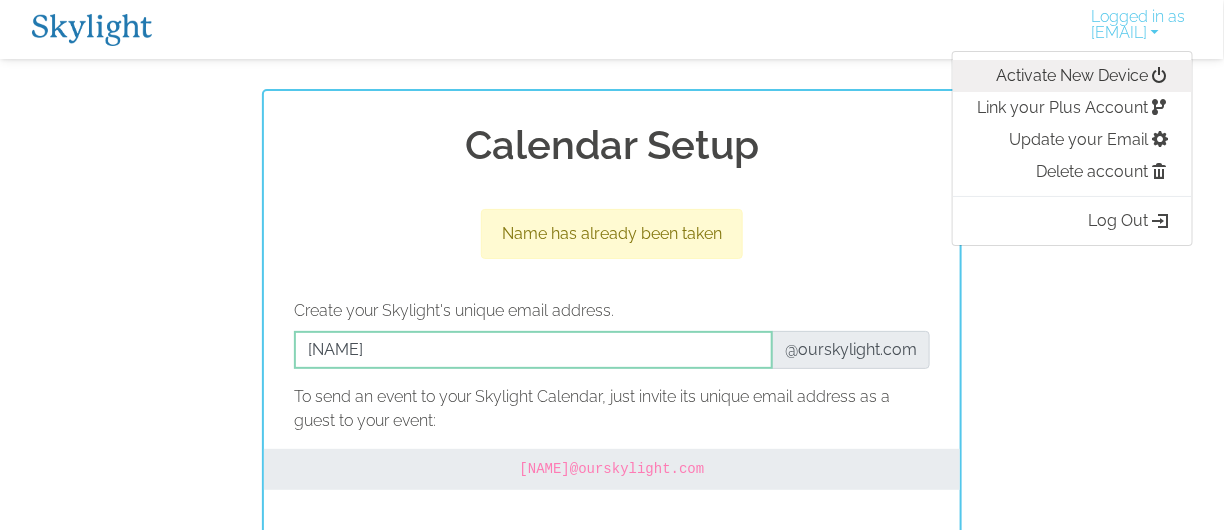 click on "Activate New Device" at bounding box center [1072, 76] 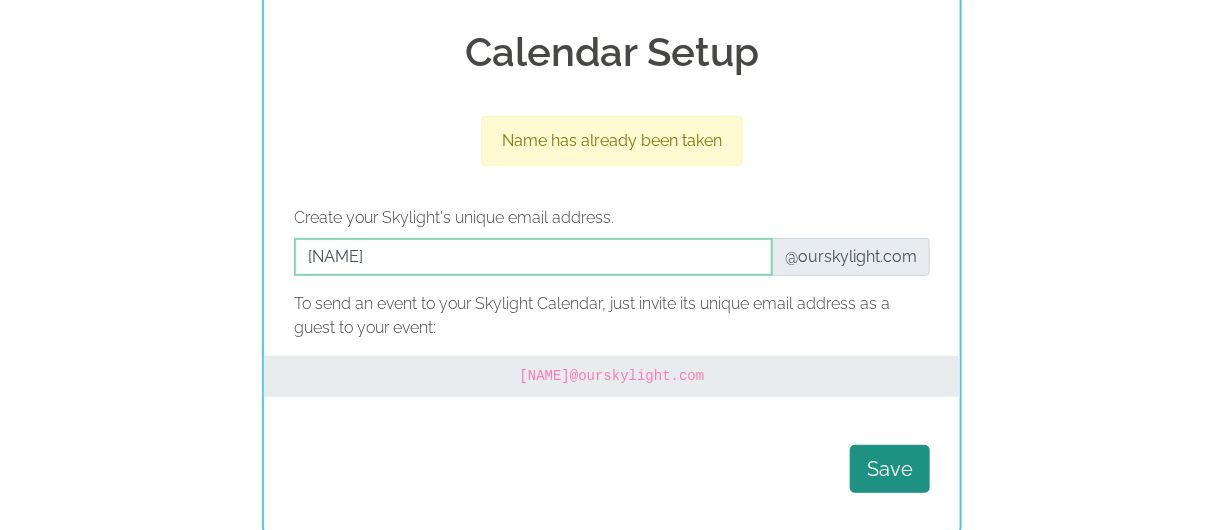 scroll, scrollTop: 0, scrollLeft: 0, axis: both 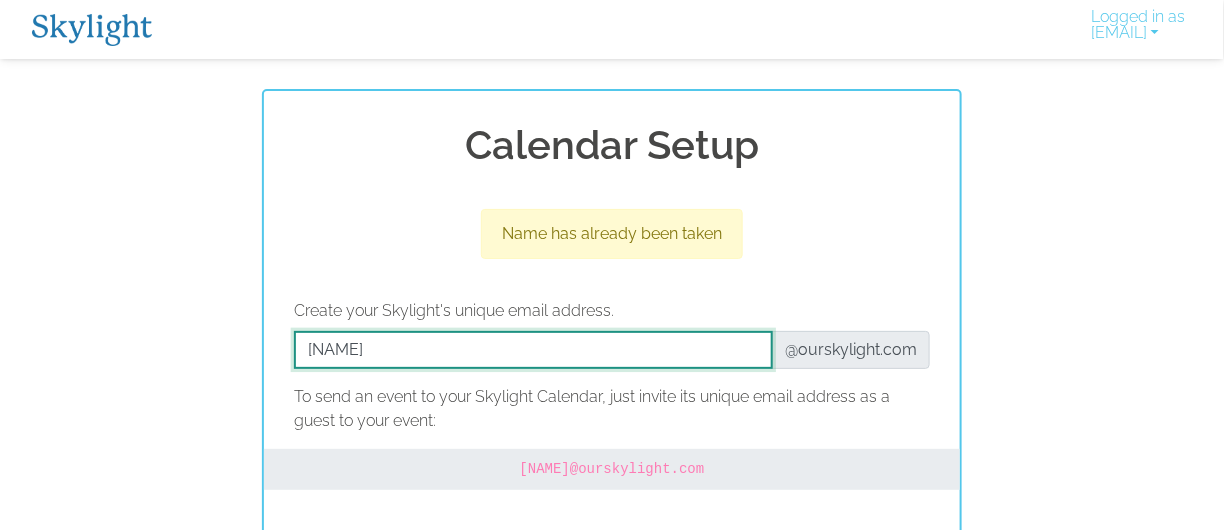 click at bounding box center [533, 350] 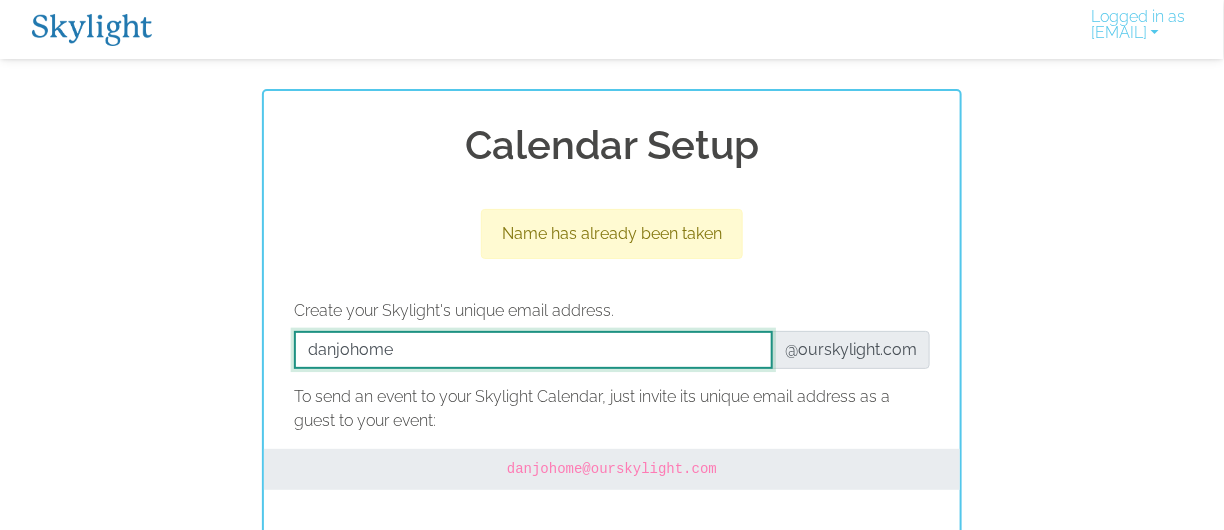 scroll, scrollTop: 93, scrollLeft: 0, axis: vertical 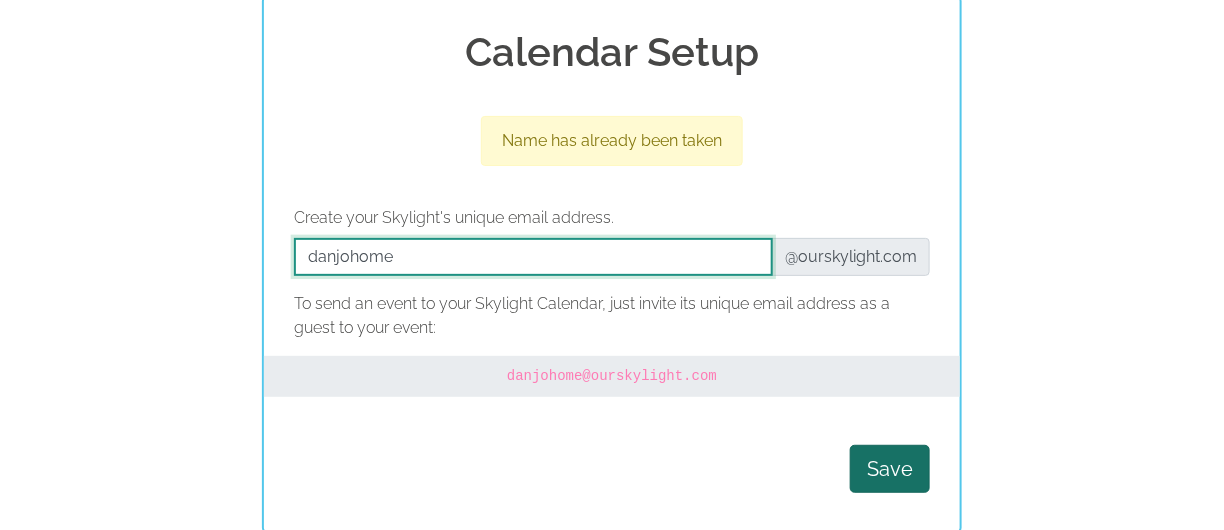 type on "danjohome" 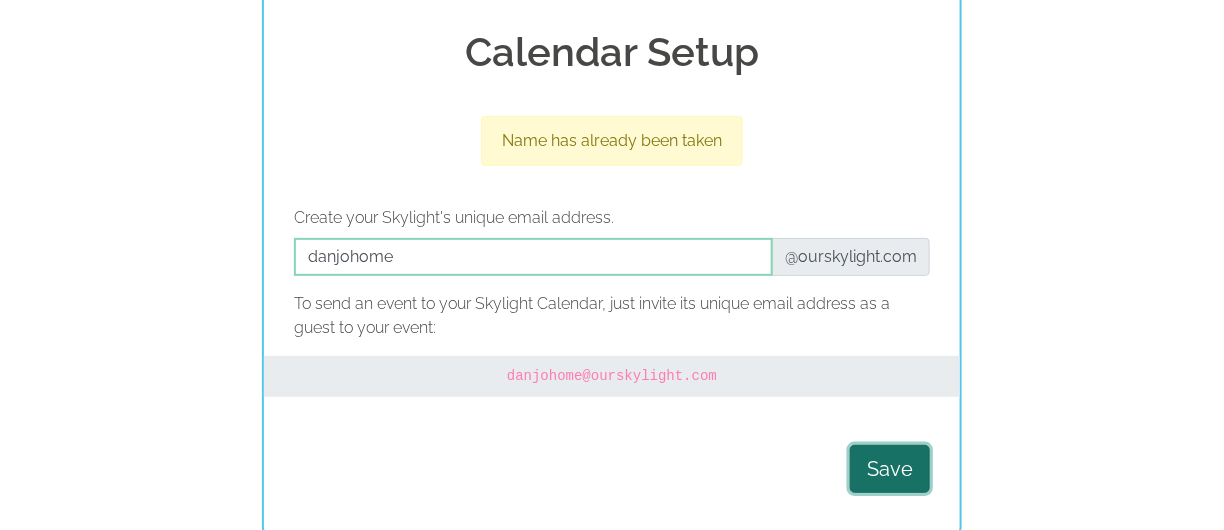 click on "Save" at bounding box center (890, 469) 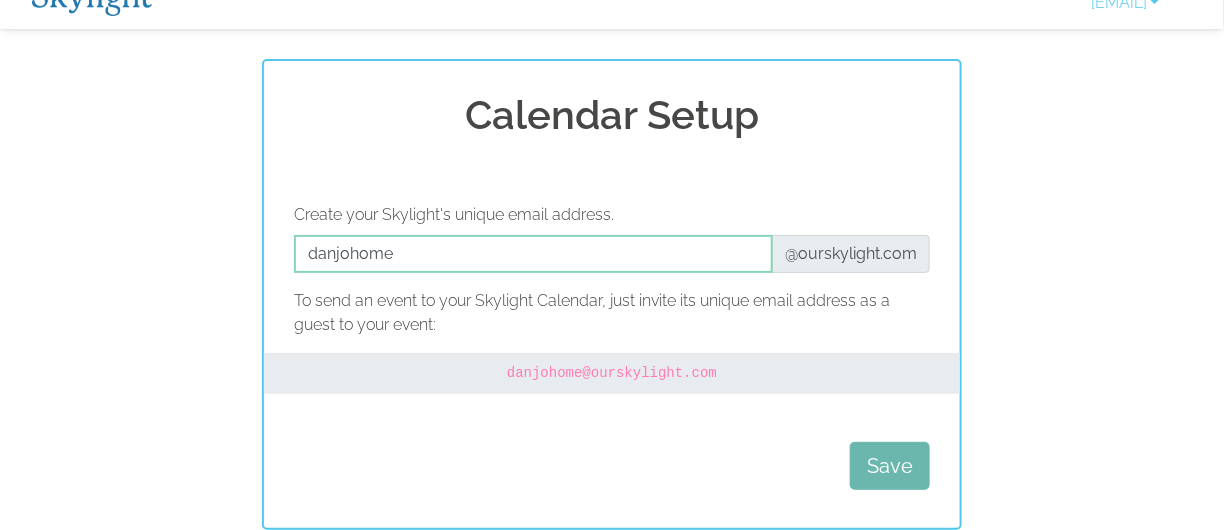 scroll, scrollTop: 28, scrollLeft: 0, axis: vertical 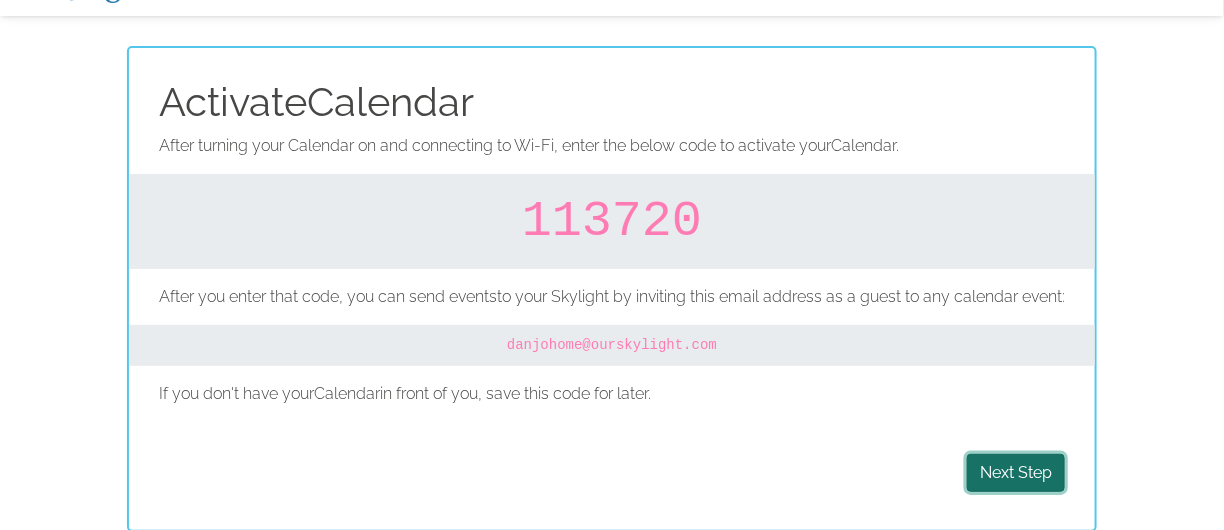 click on "Next Step" at bounding box center [1016, 473] 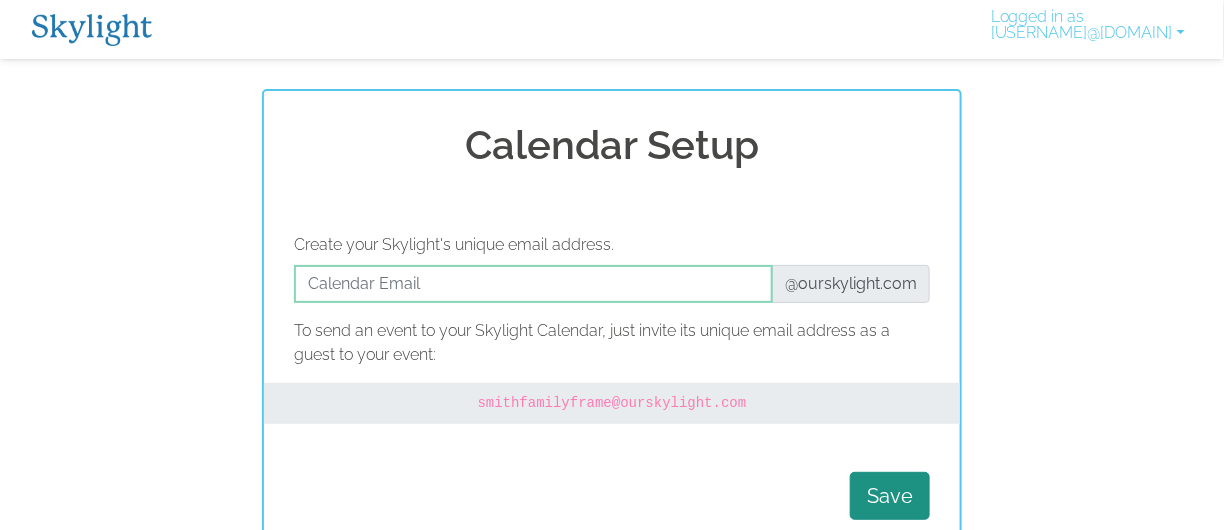 scroll, scrollTop: 28, scrollLeft: 0, axis: vertical 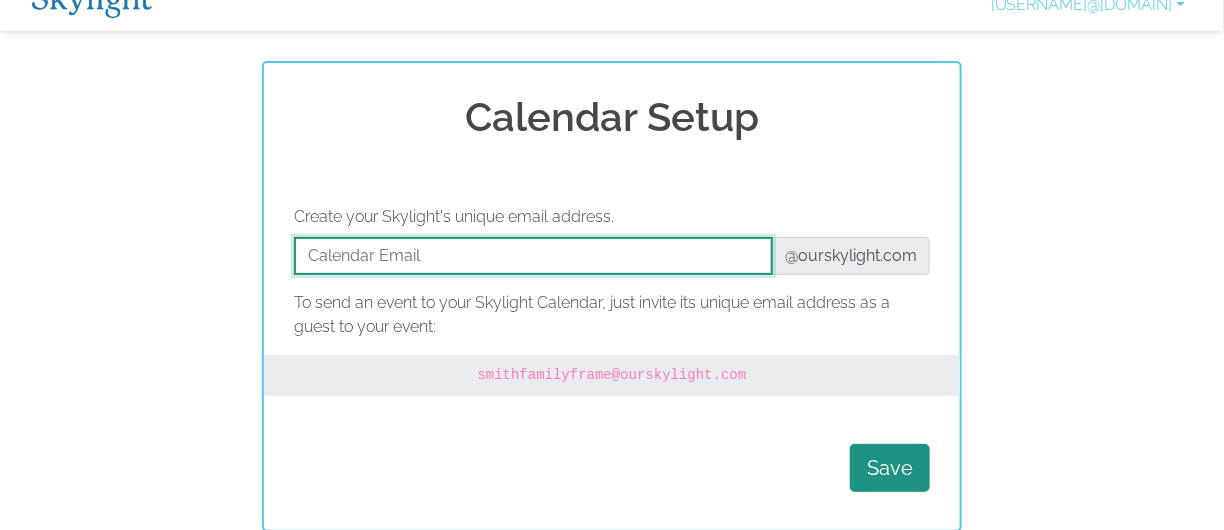 click at bounding box center (533, 256) 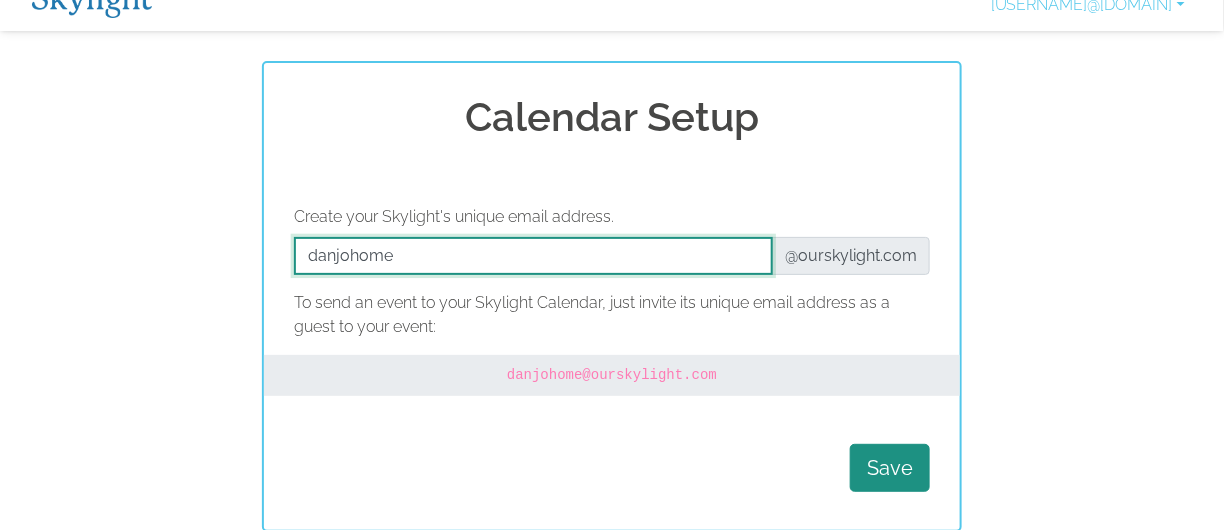 type on "danjohome" 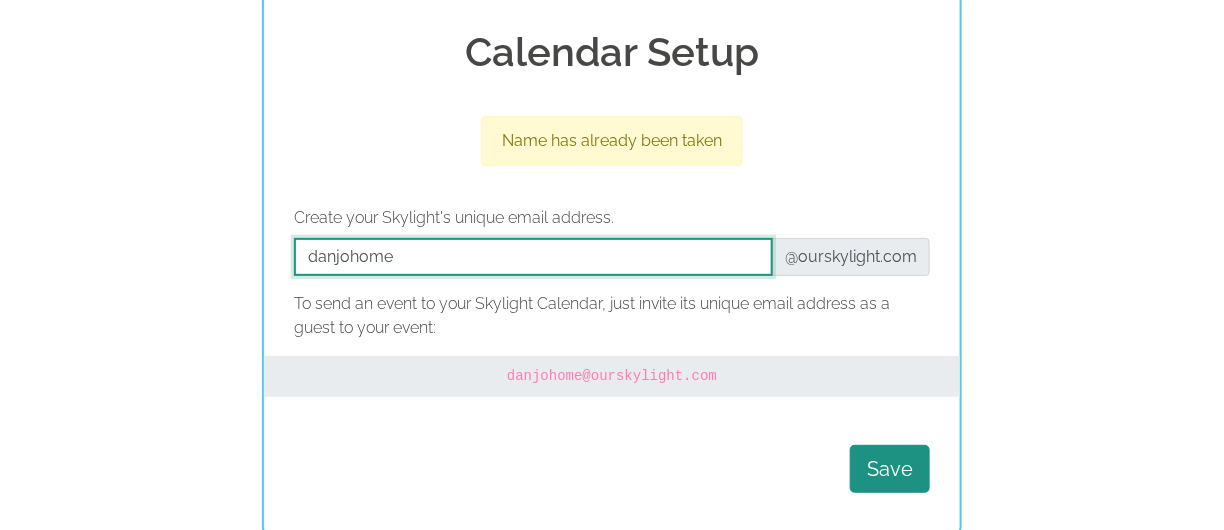 scroll, scrollTop: 0, scrollLeft: 0, axis: both 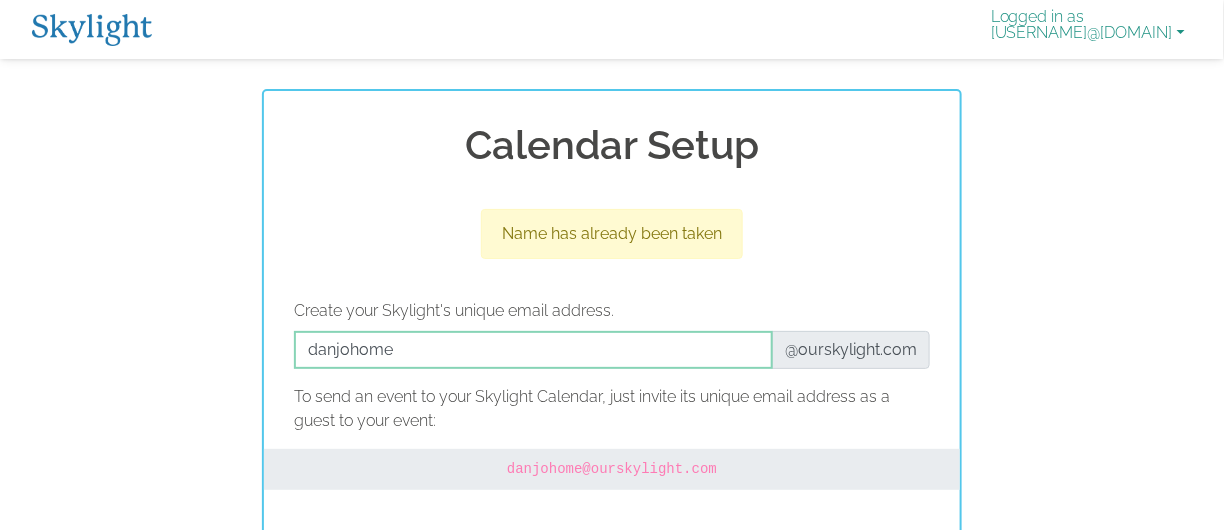 click on "Logged in as danjohedges@gmail.com" at bounding box center [1088, 29] 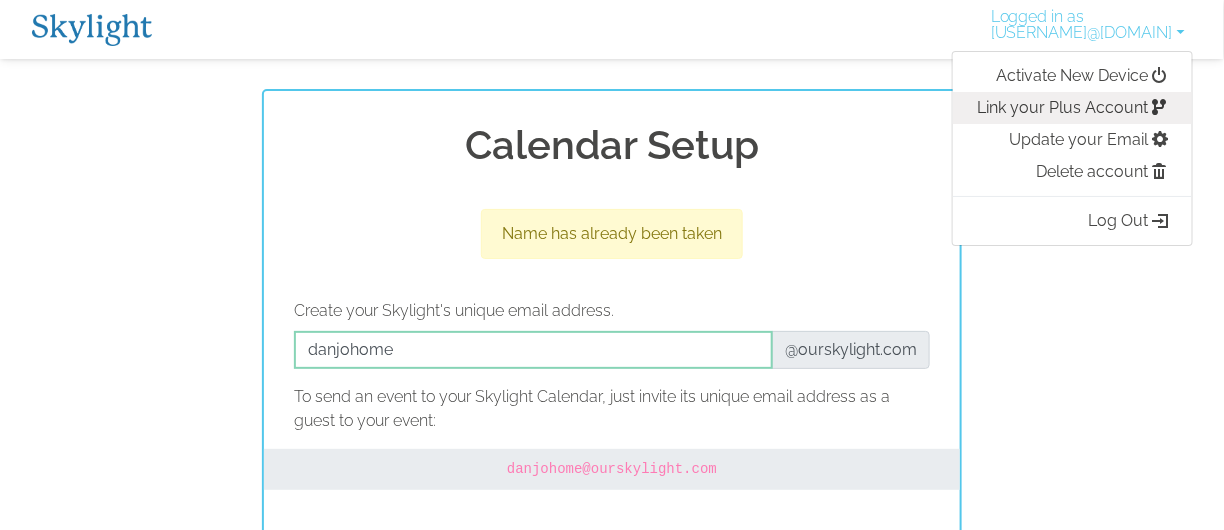 click on "Link your Plus Account" at bounding box center [1072, 108] 